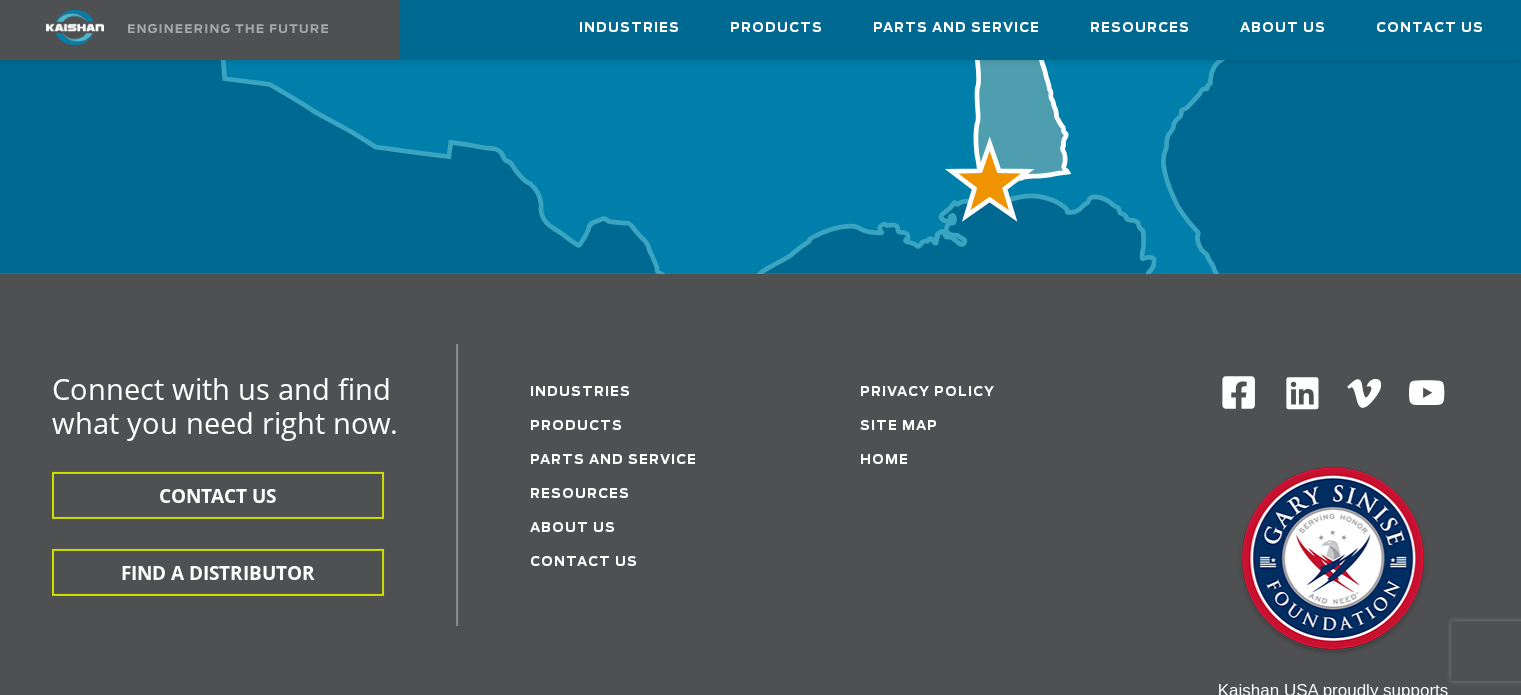 scroll, scrollTop: 6607, scrollLeft: 0, axis: vertical 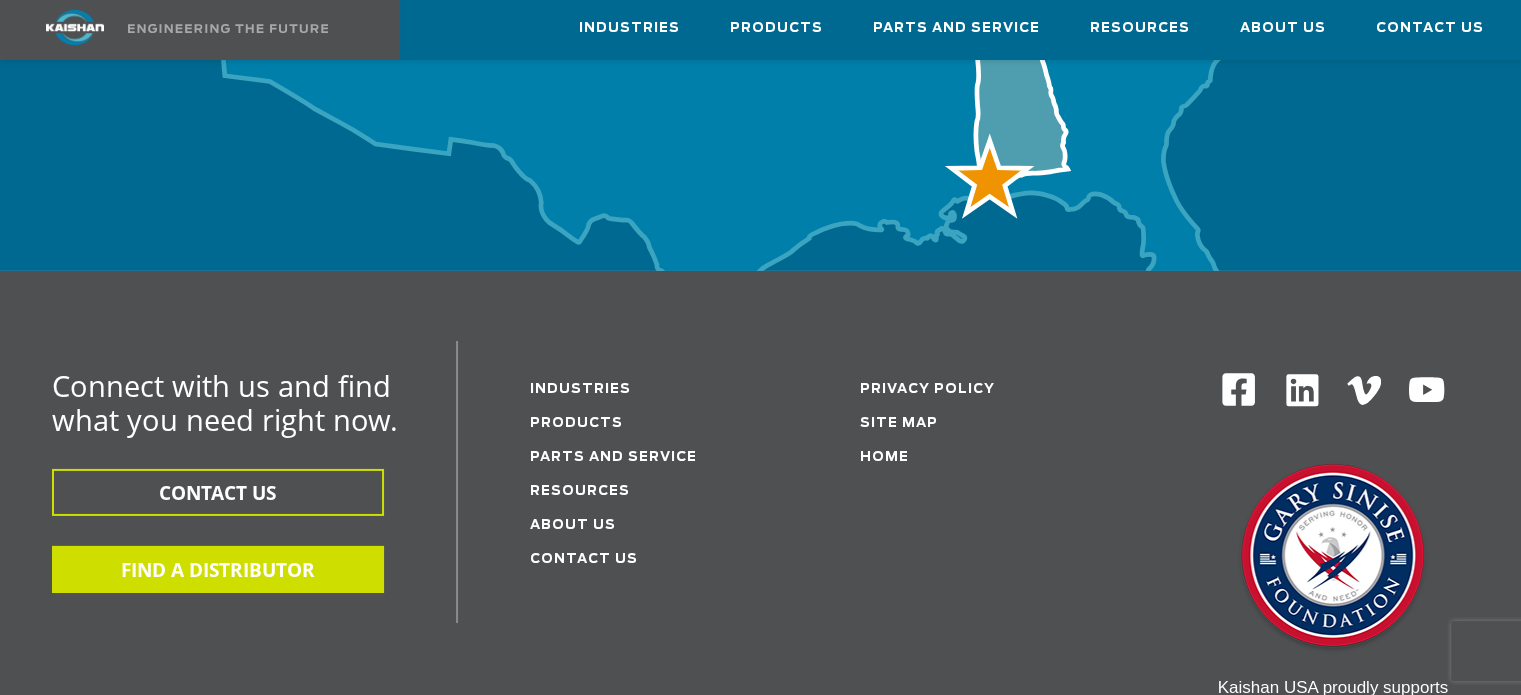 click on "FIND A DISTRIBUTOR" at bounding box center [218, 569] 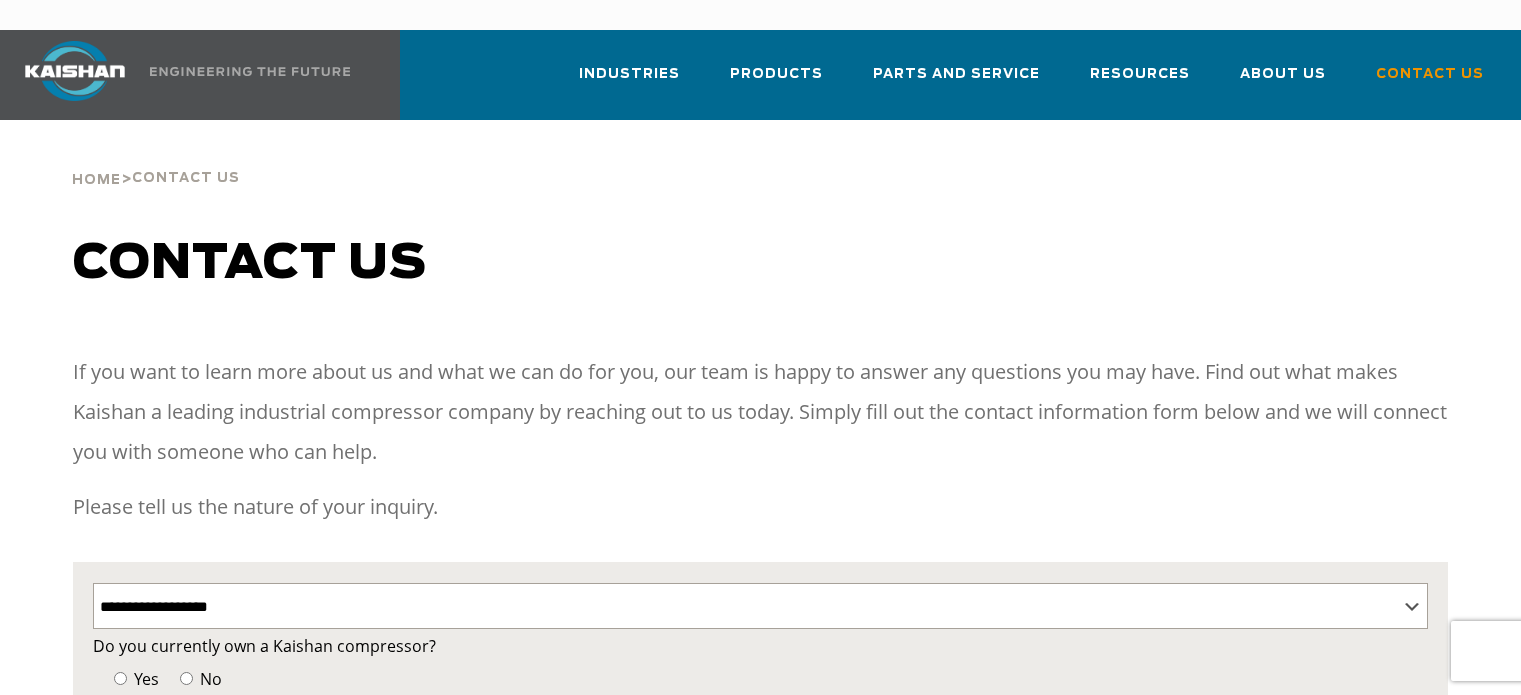 scroll, scrollTop: 0, scrollLeft: 0, axis: both 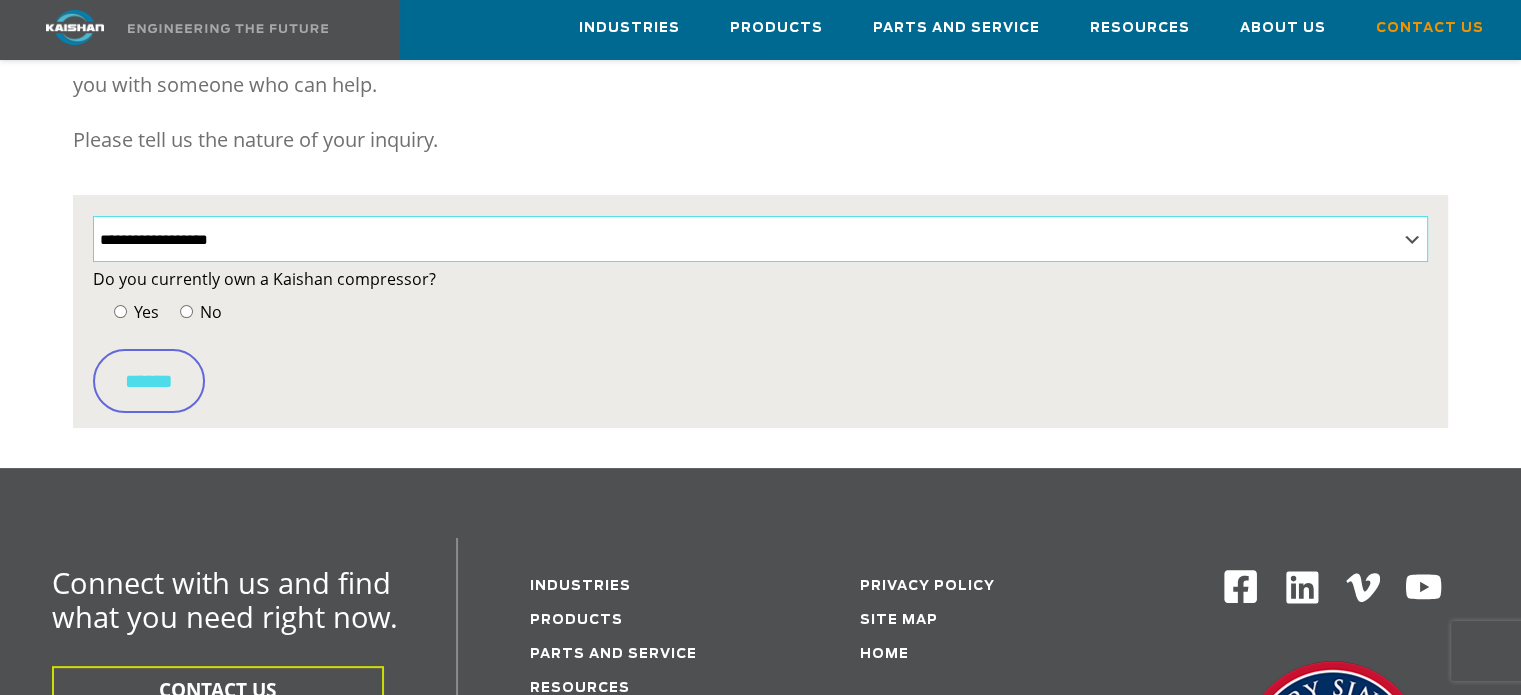 click on "**********" at bounding box center (760, 239) 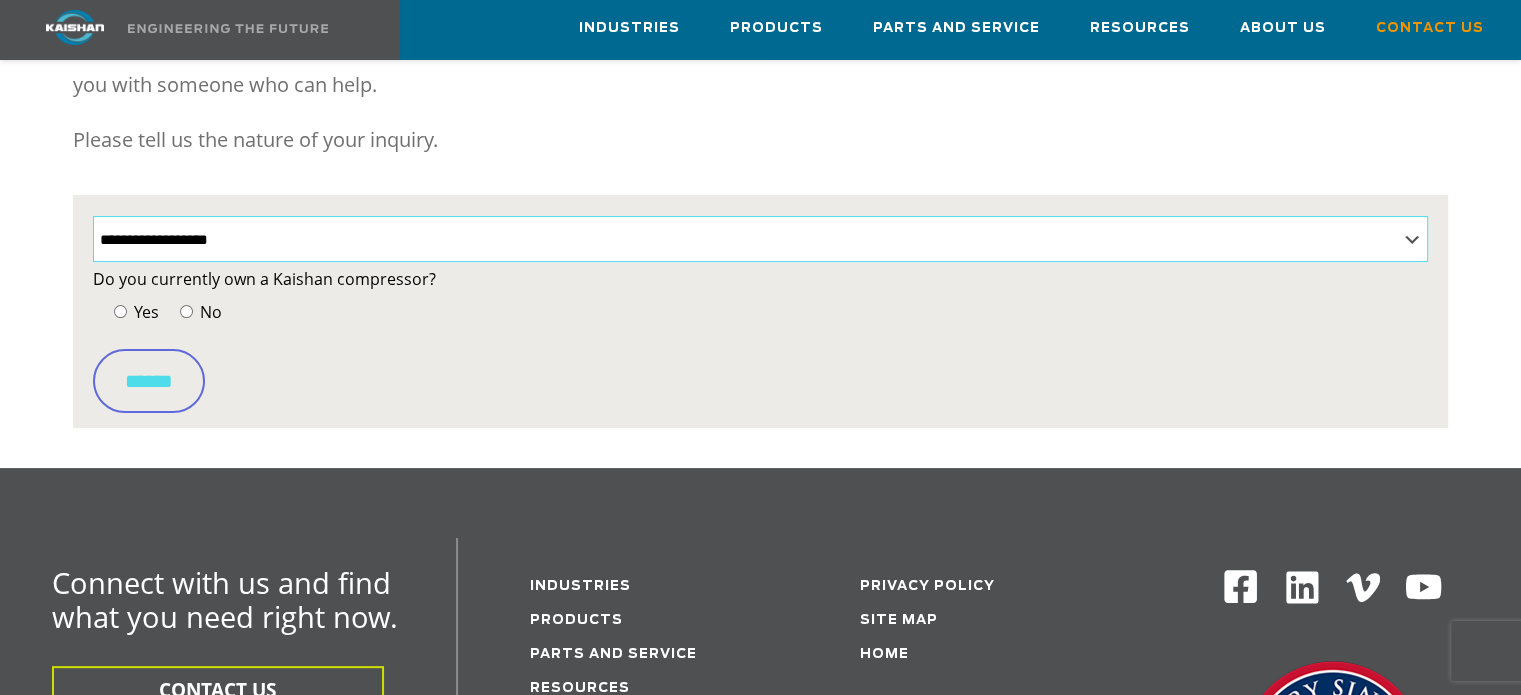click on "**********" at bounding box center [760, 239] 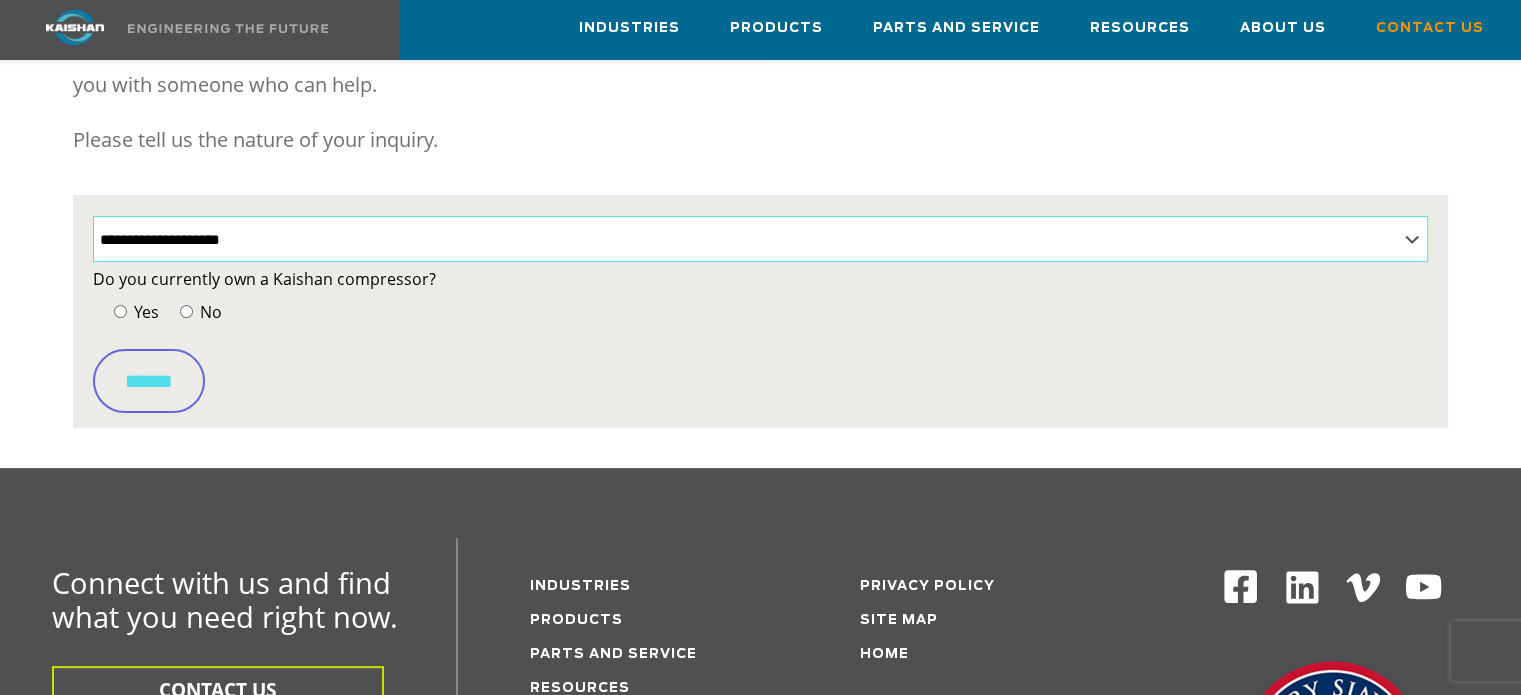 click on "**********" at bounding box center (760, 239) 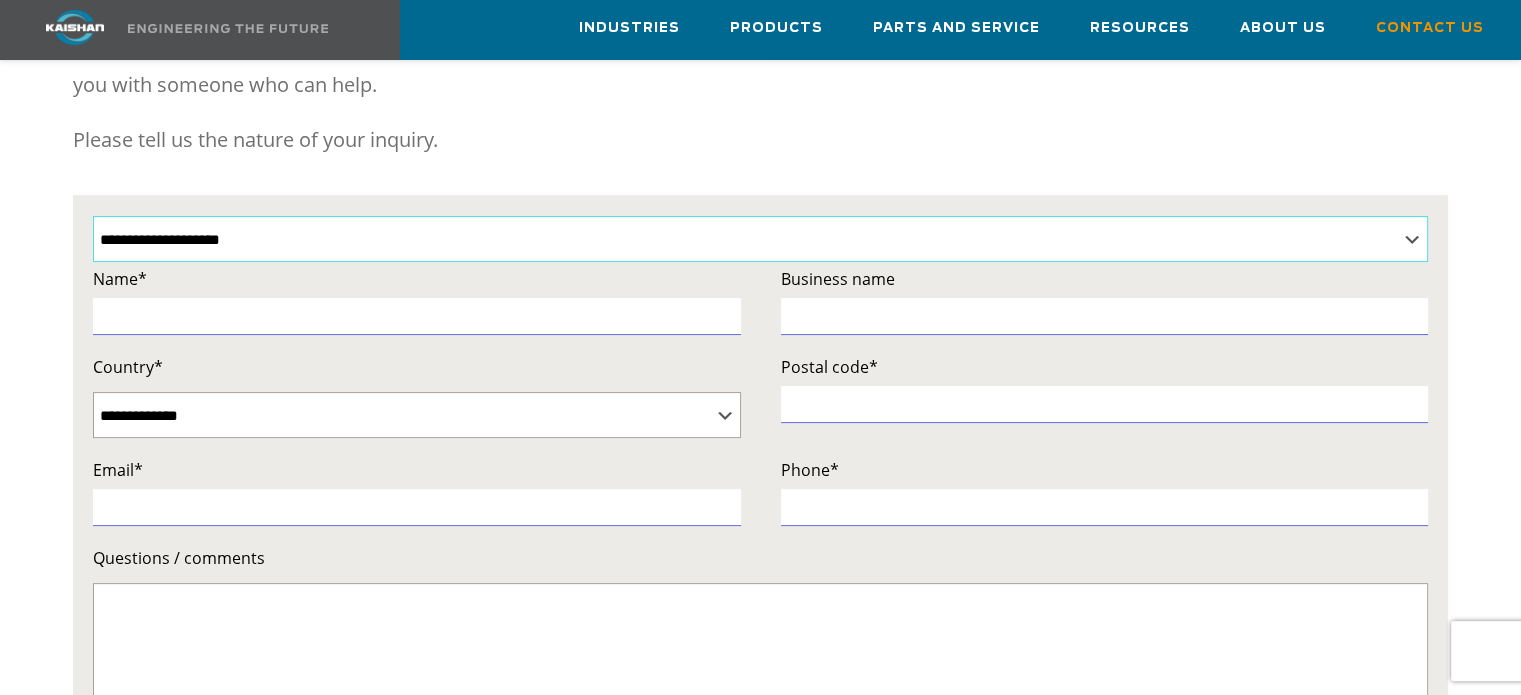 click on "**********" at bounding box center [760, 239] 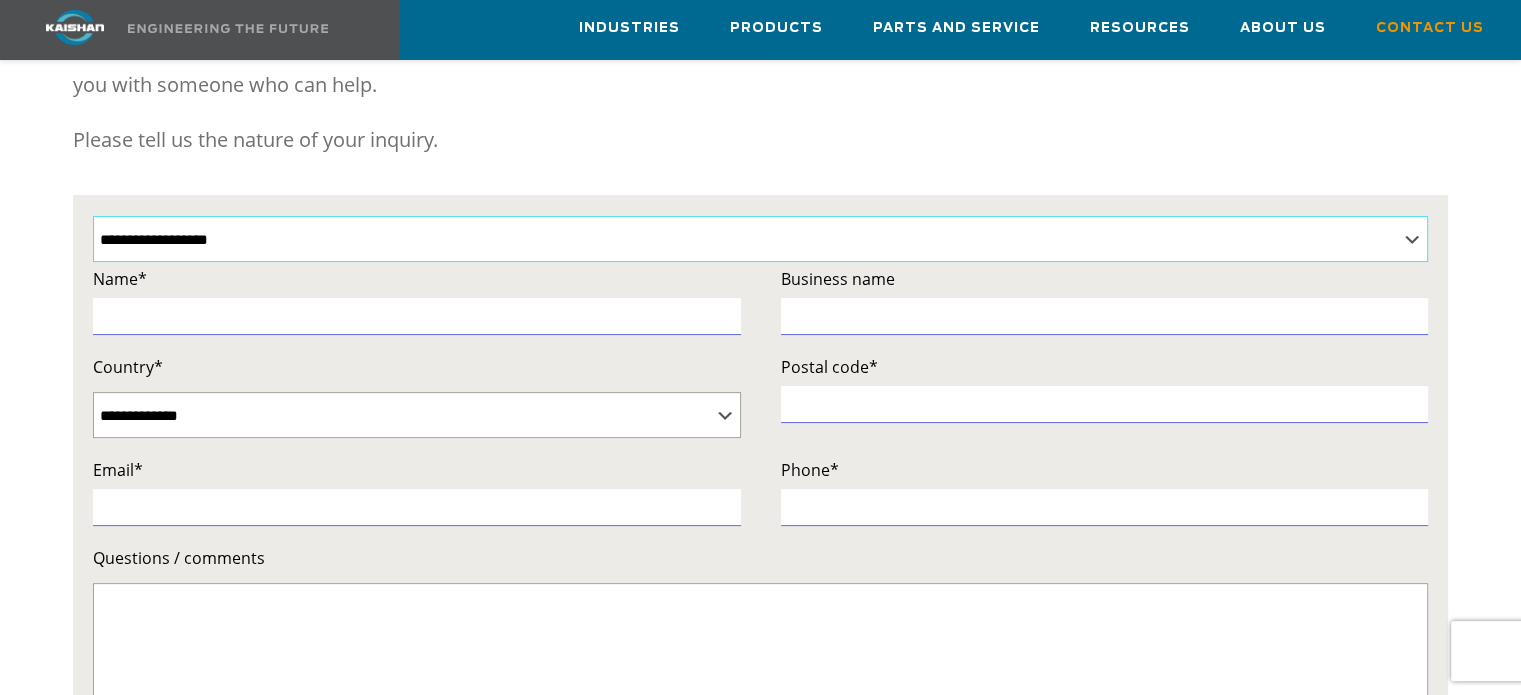click on "**********" at bounding box center [760, 239] 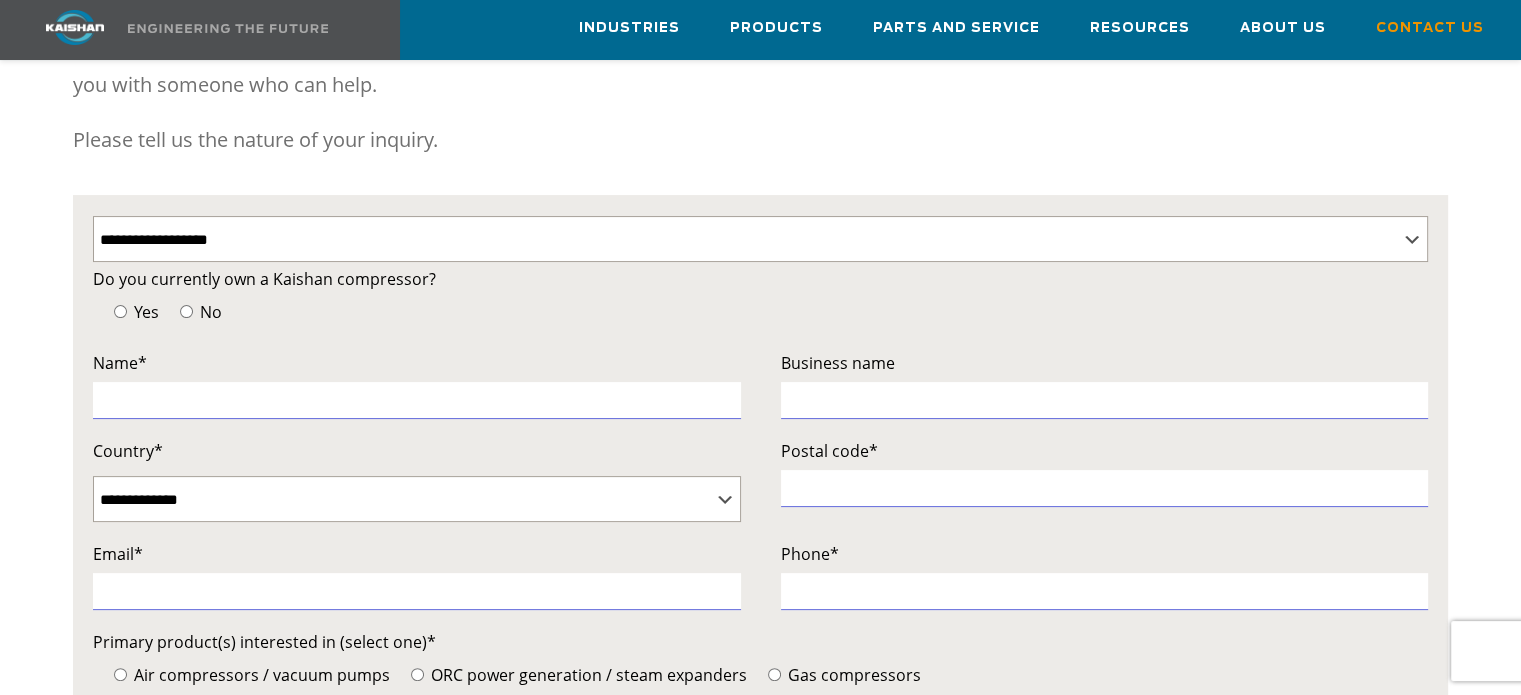 click on "Industries
Aerospace
Agriculture
Amusement Parks
Aquaculture
Automotive
Aviation
Biogas Production
Brewing
Building Materials
Carbon Capture and Storage
Cement
Chemical
CNG
Construction
Defense
Dry Cleaning
Electric Car Battery Production
Electronics
Fertilizer
Food and Beverage
General Manufacturing
Glass
Healthcare
Industrial Gasses
Laser Cutting
Life Sciences
LNG
Metallurgy
Mining
Oil and Gas
Painting
Power Distribution
Power Generation
Pulp and Paper
Railway
Semiconductor
Textile
Transportation
Wastewater Treatment
Winemaking
Woodworking
Products
Rotary Screw Air Compressors Kaishan rotary screw air compressors run around the clock." at bounding box center [760, 801] 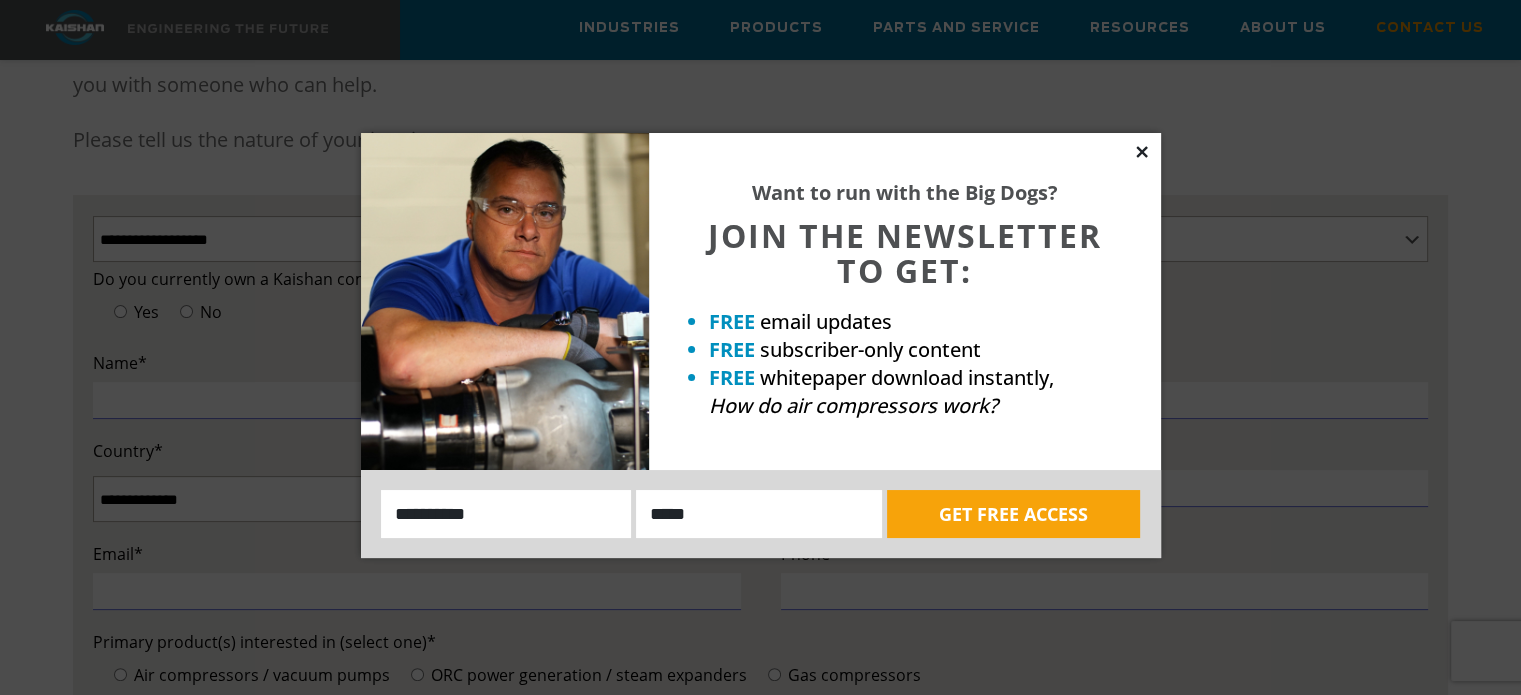 click 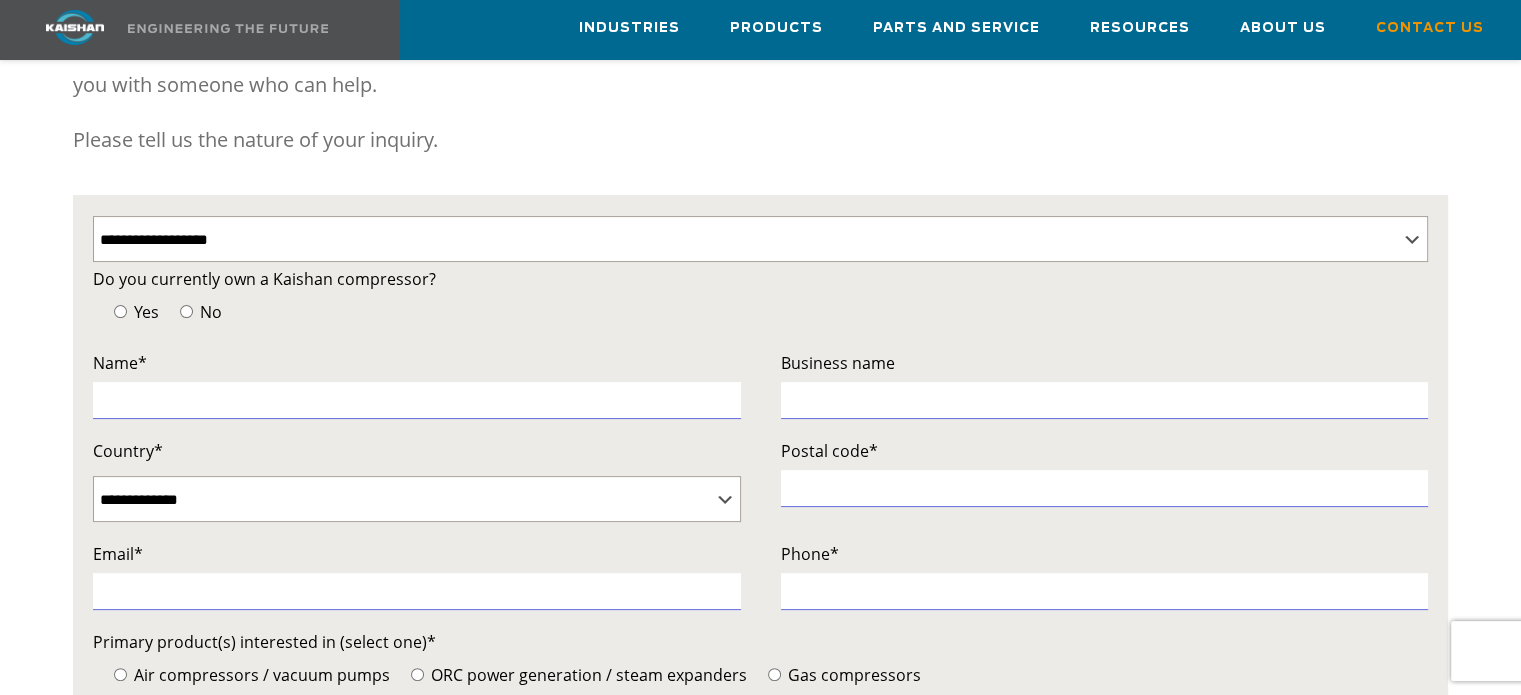 type 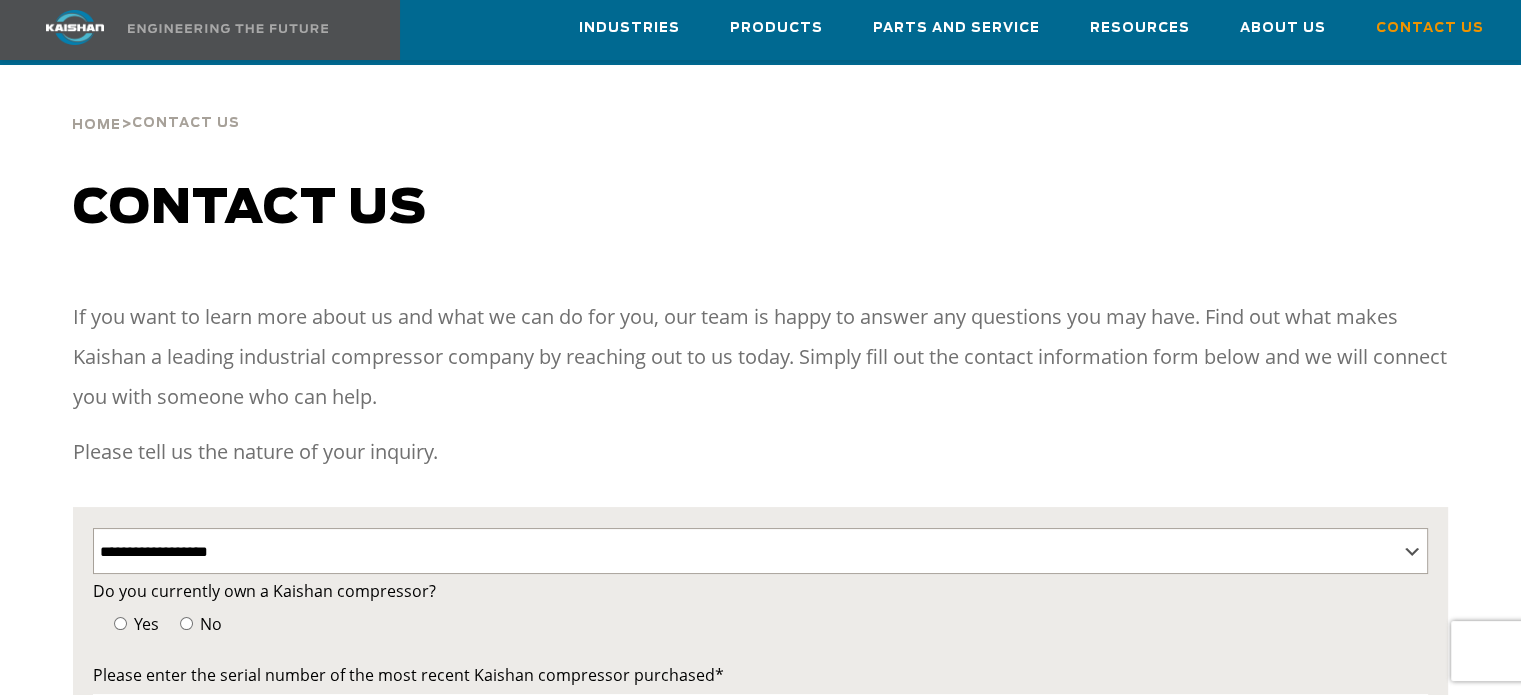scroll, scrollTop: 0, scrollLeft: 0, axis: both 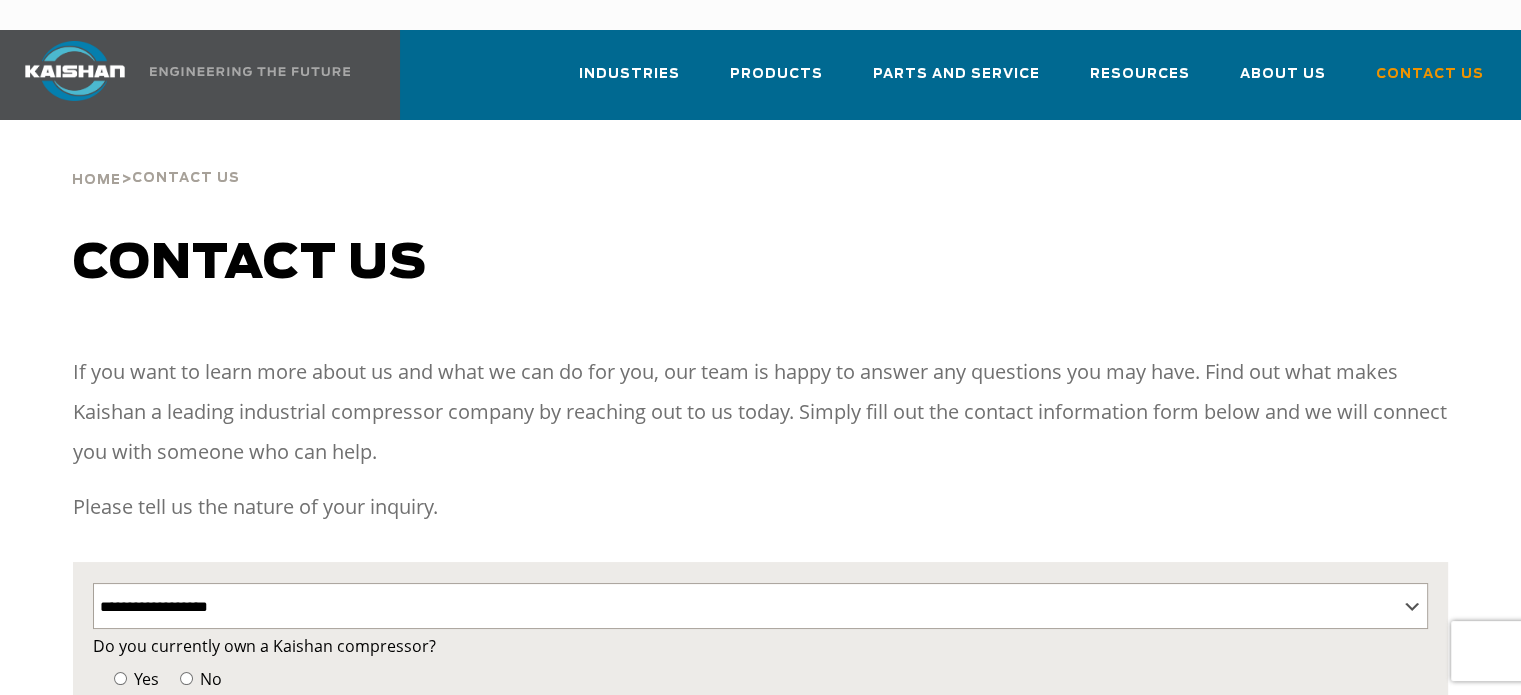 click at bounding box center [75, 71] 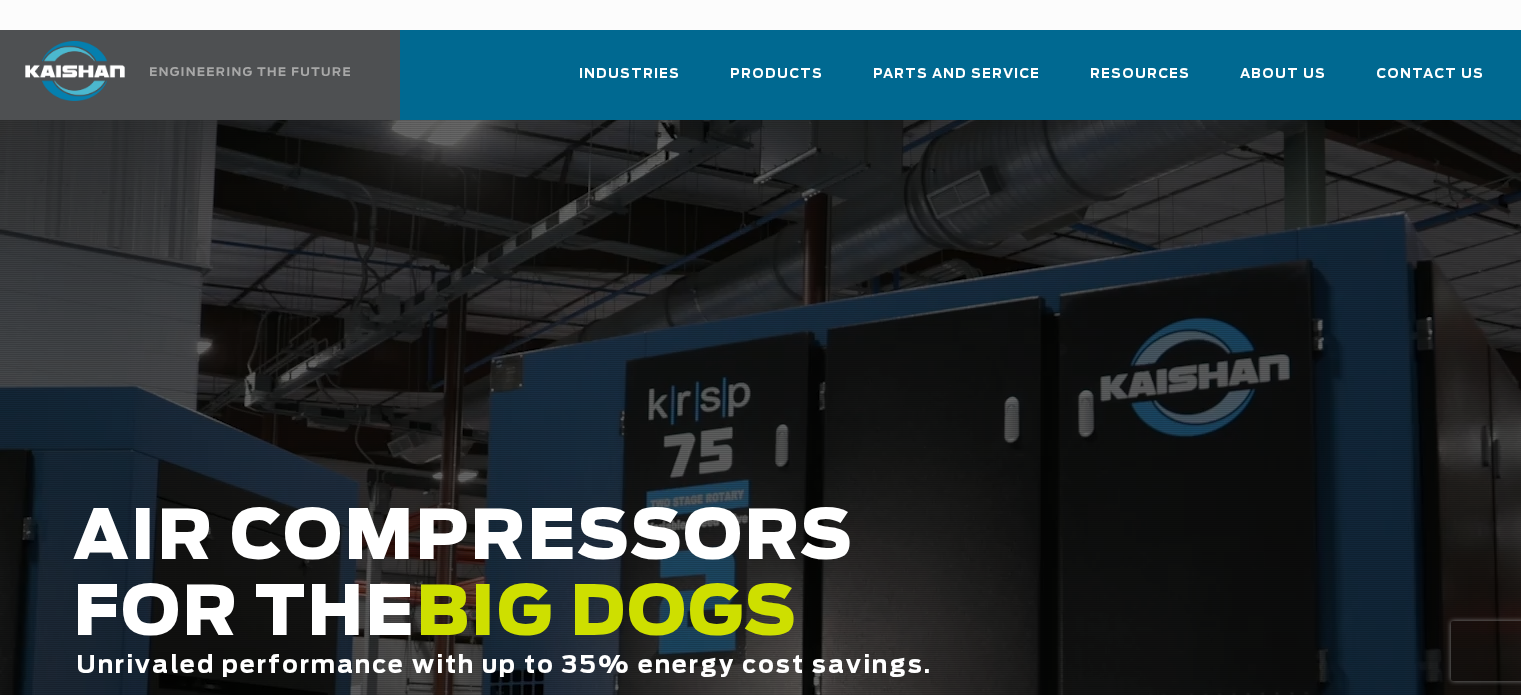 scroll, scrollTop: 0, scrollLeft: 0, axis: both 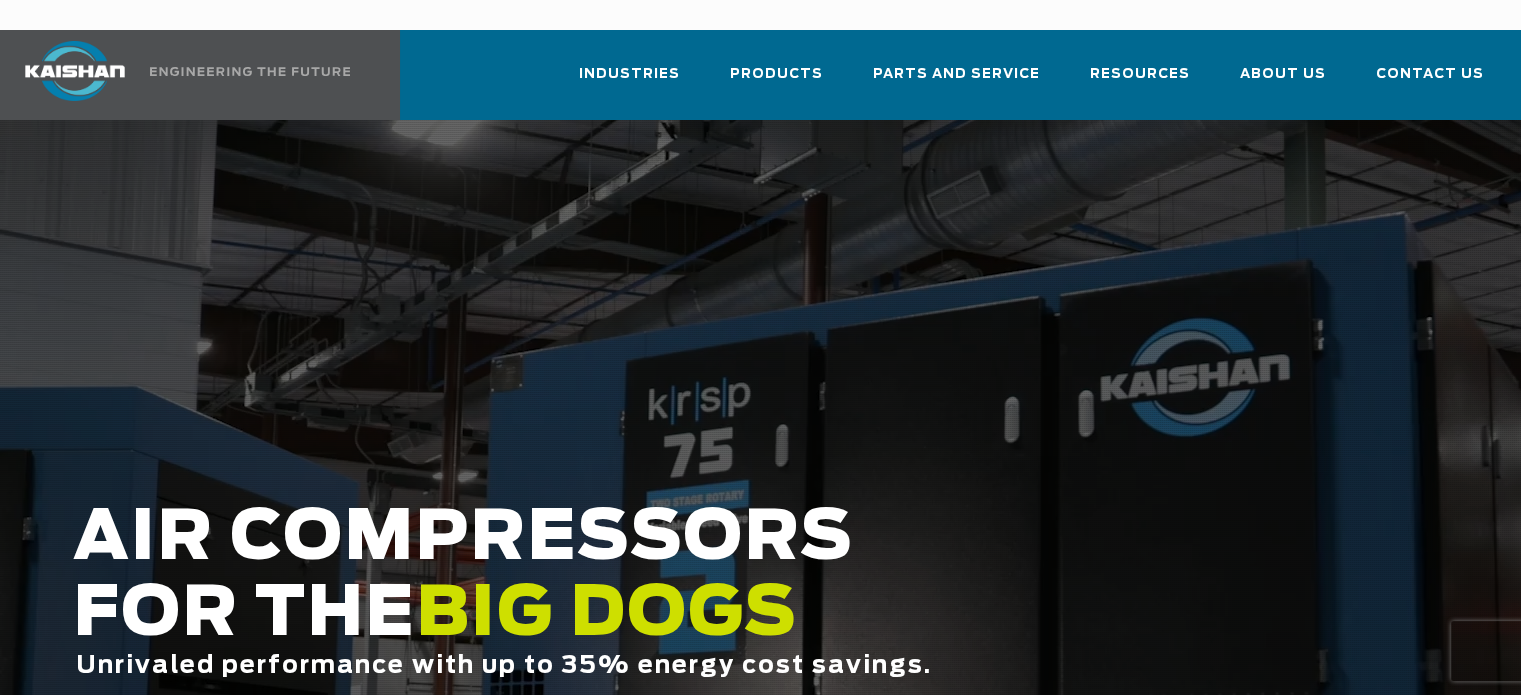 click on "Parts and Service" at bounding box center [956, 82] 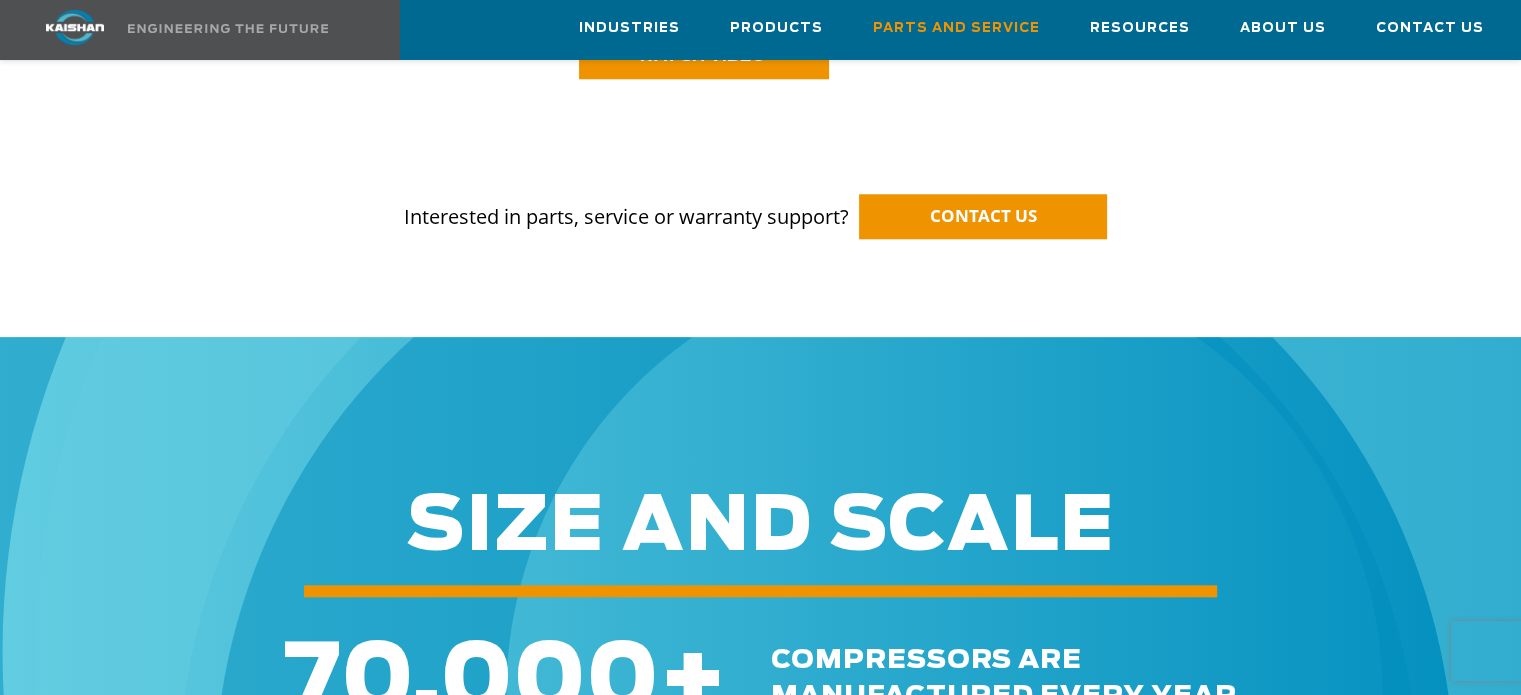 scroll, scrollTop: 1769, scrollLeft: 0, axis: vertical 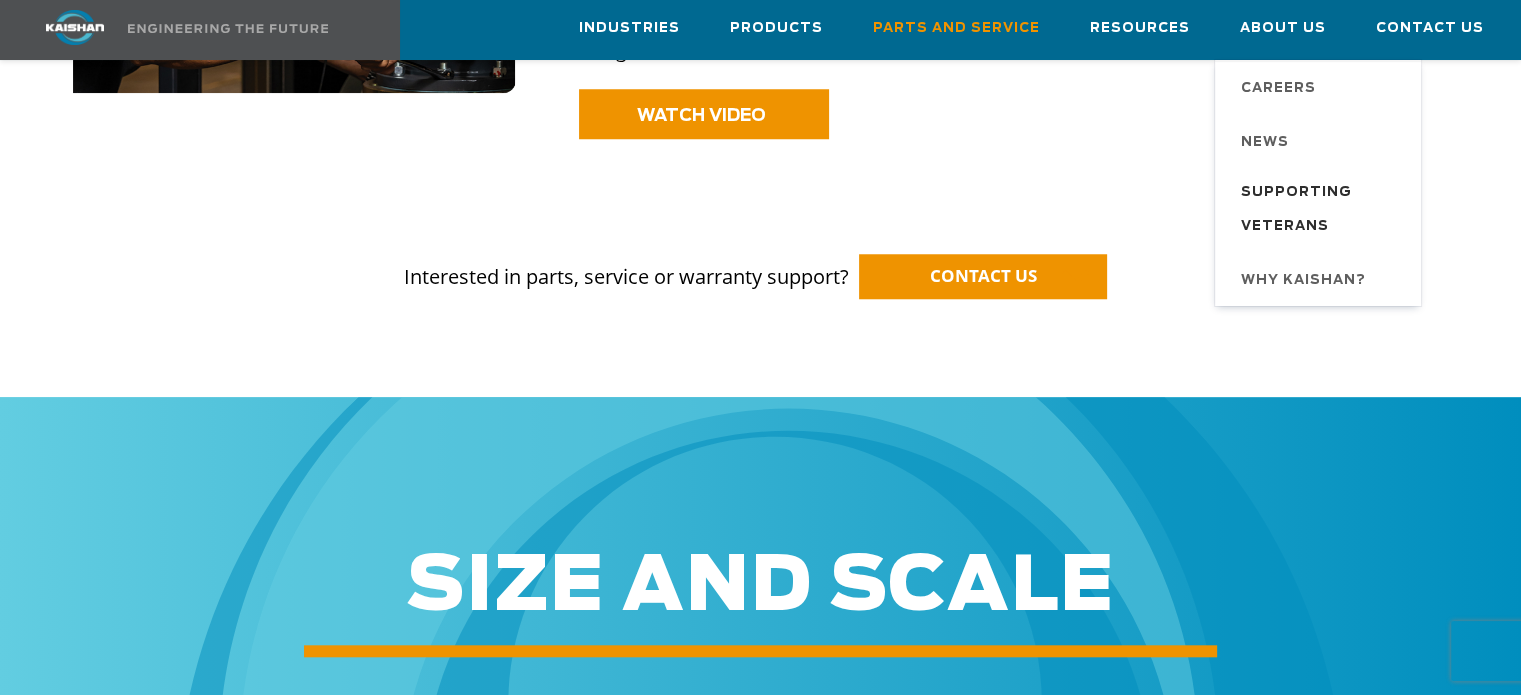 click on "Supporting Veterans" at bounding box center [1321, 210] 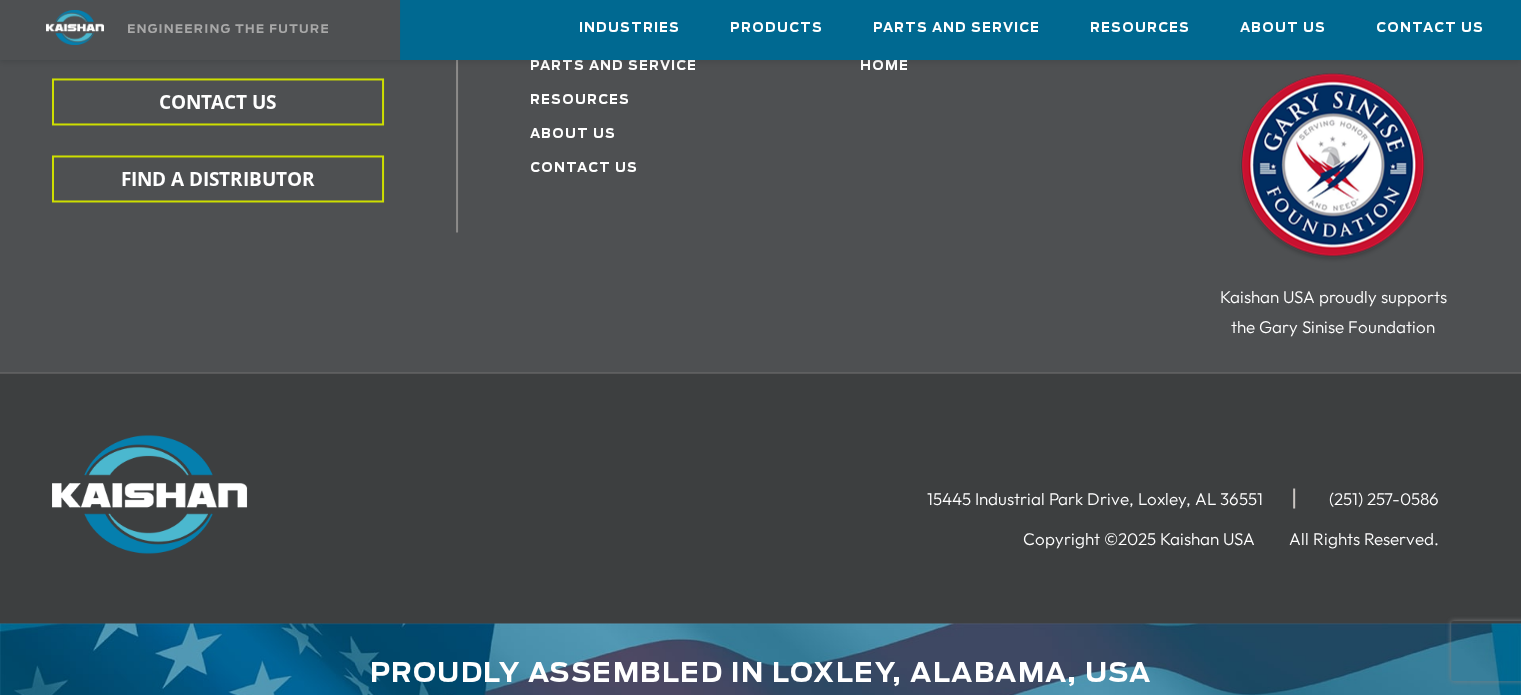 scroll, scrollTop: 3415, scrollLeft: 0, axis: vertical 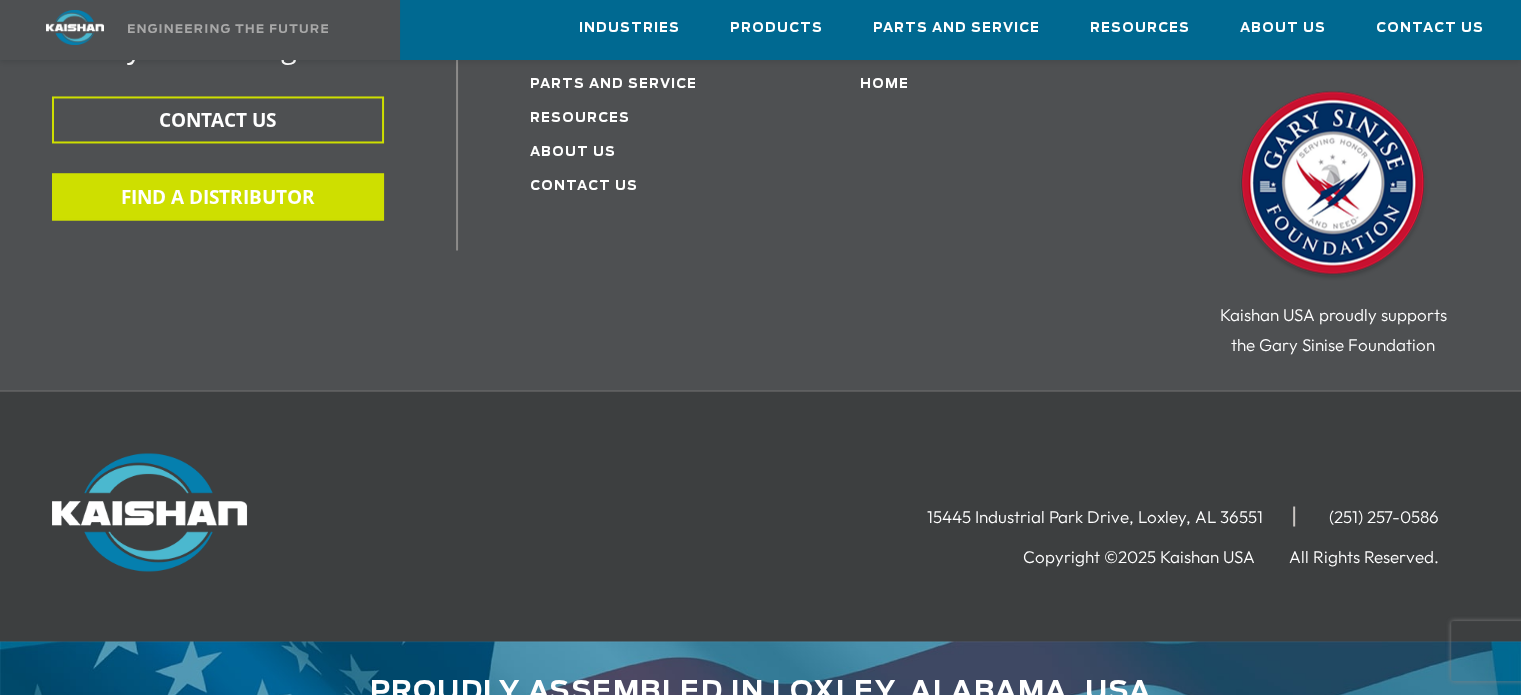 click on "FIND A DISTRIBUTOR" at bounding box center (218, 196) 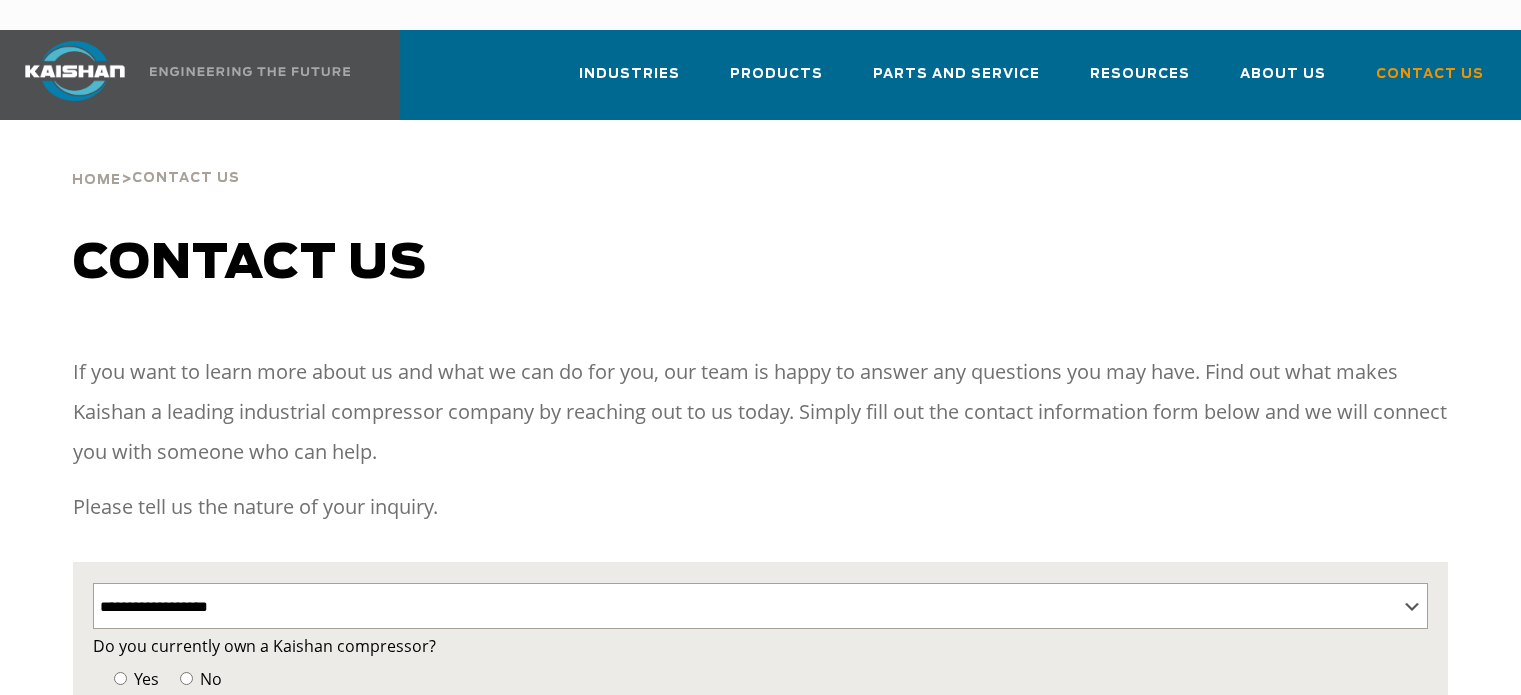 select on "**********" 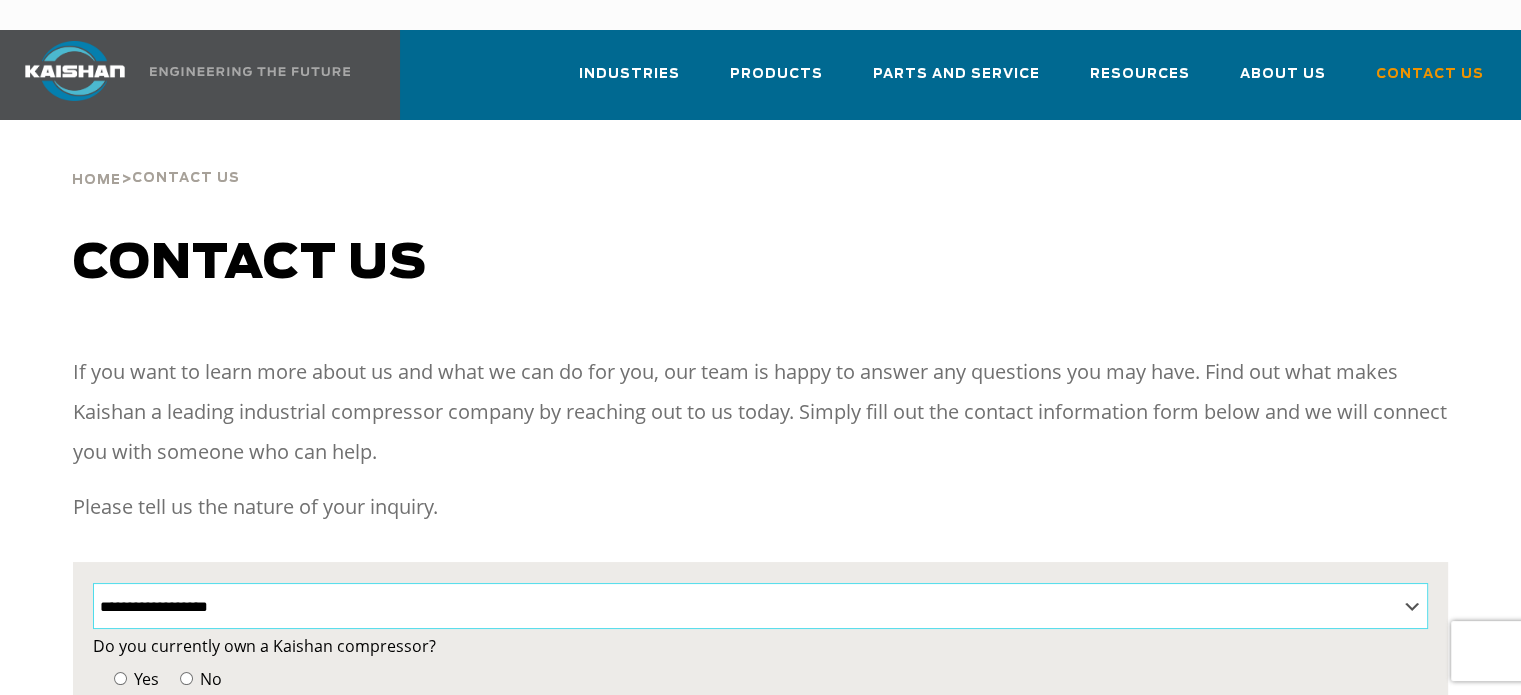 click on "**********" at bounding box center (760, 606) 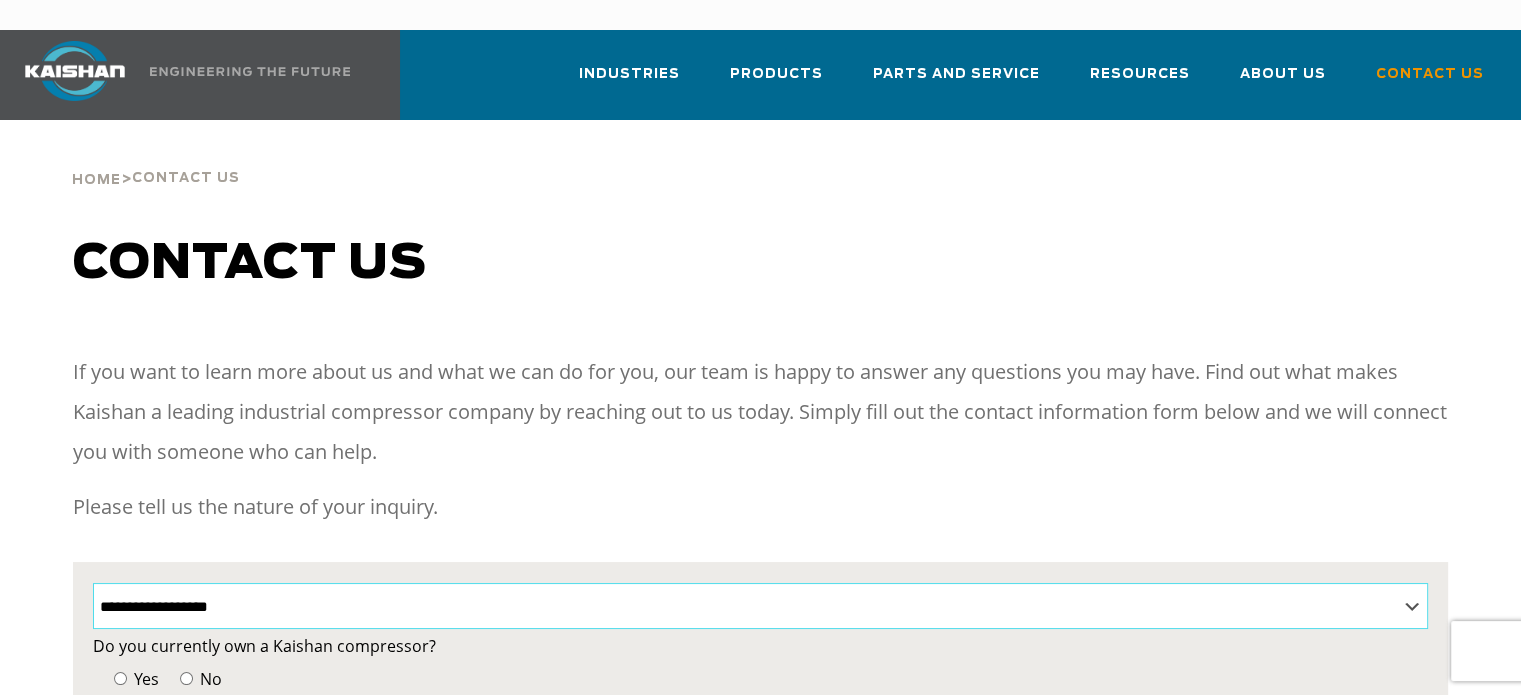 click on "**********" at bounding box center (760, 606) 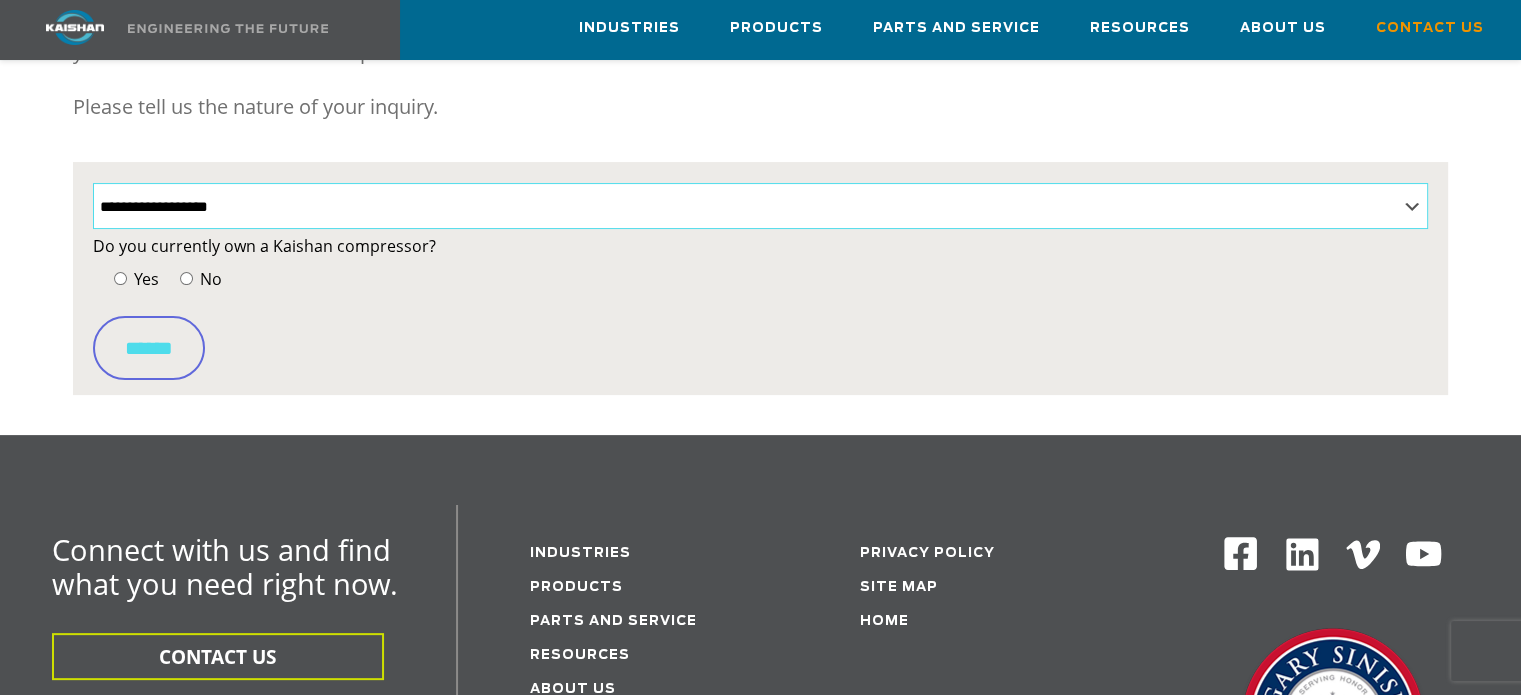 scroll, scrollTop: 394, scrollLeft: 0, axis: vertical 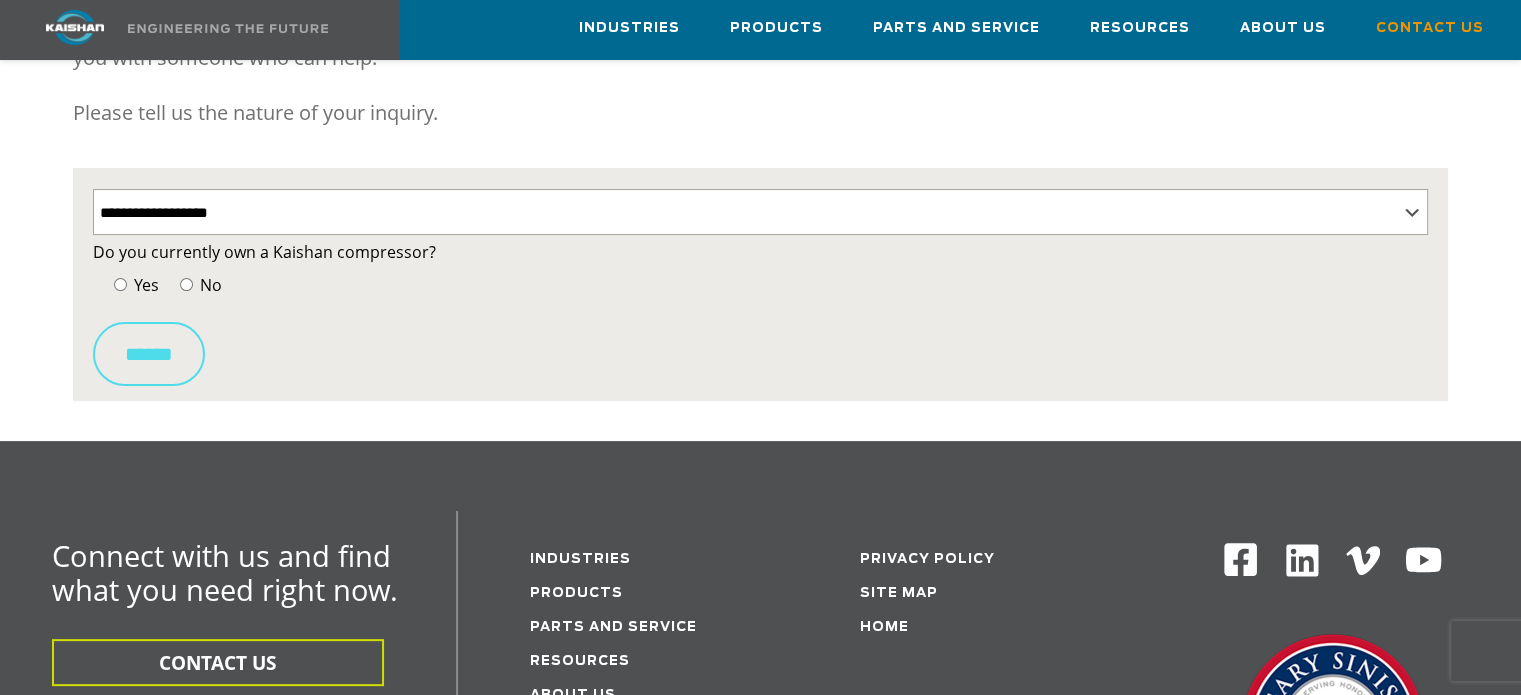 click on "******" at bounding box center [149, 354] 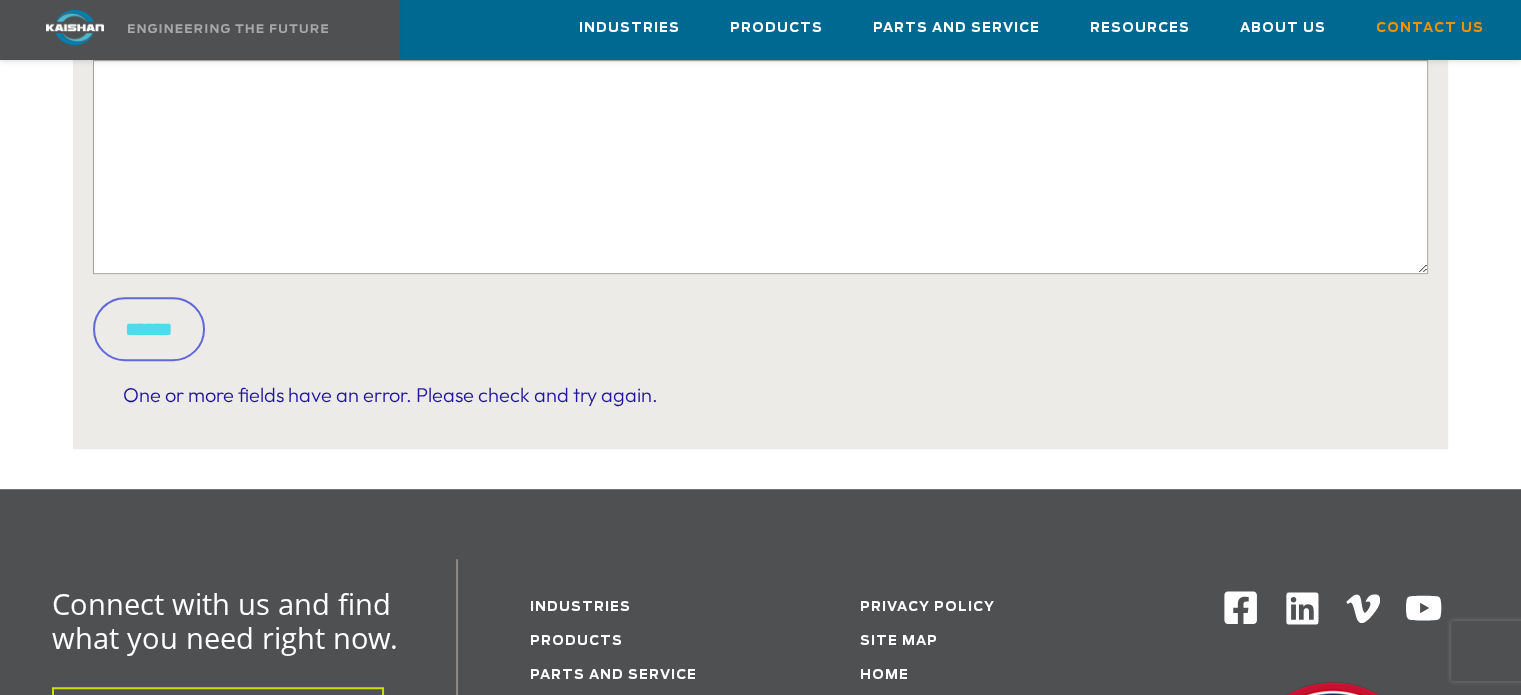scroll, scrollTop: 1060, scrollLeft: 0, axis: vertical 